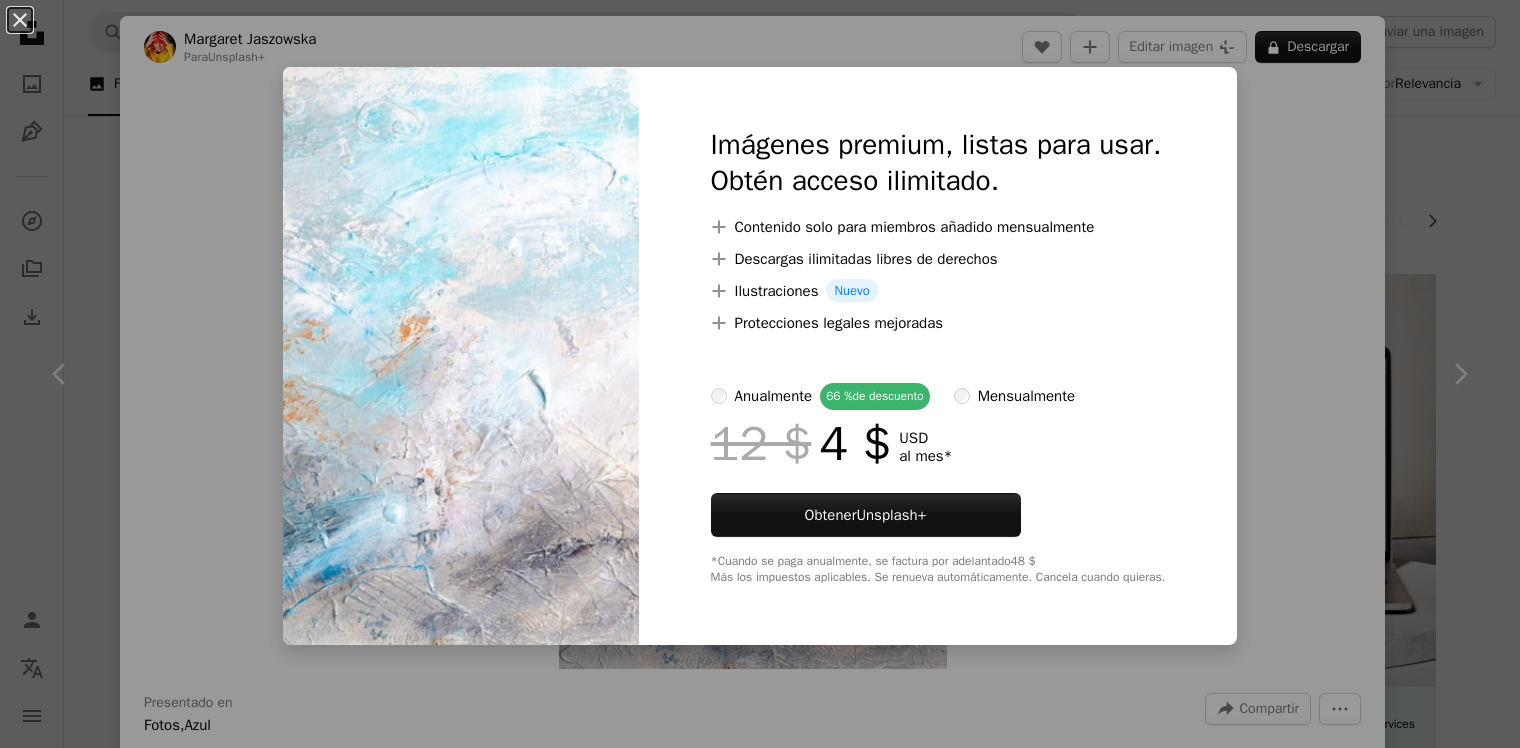 scroll, scrollTop: 2765, scrollLeft: 0, axis: vertical 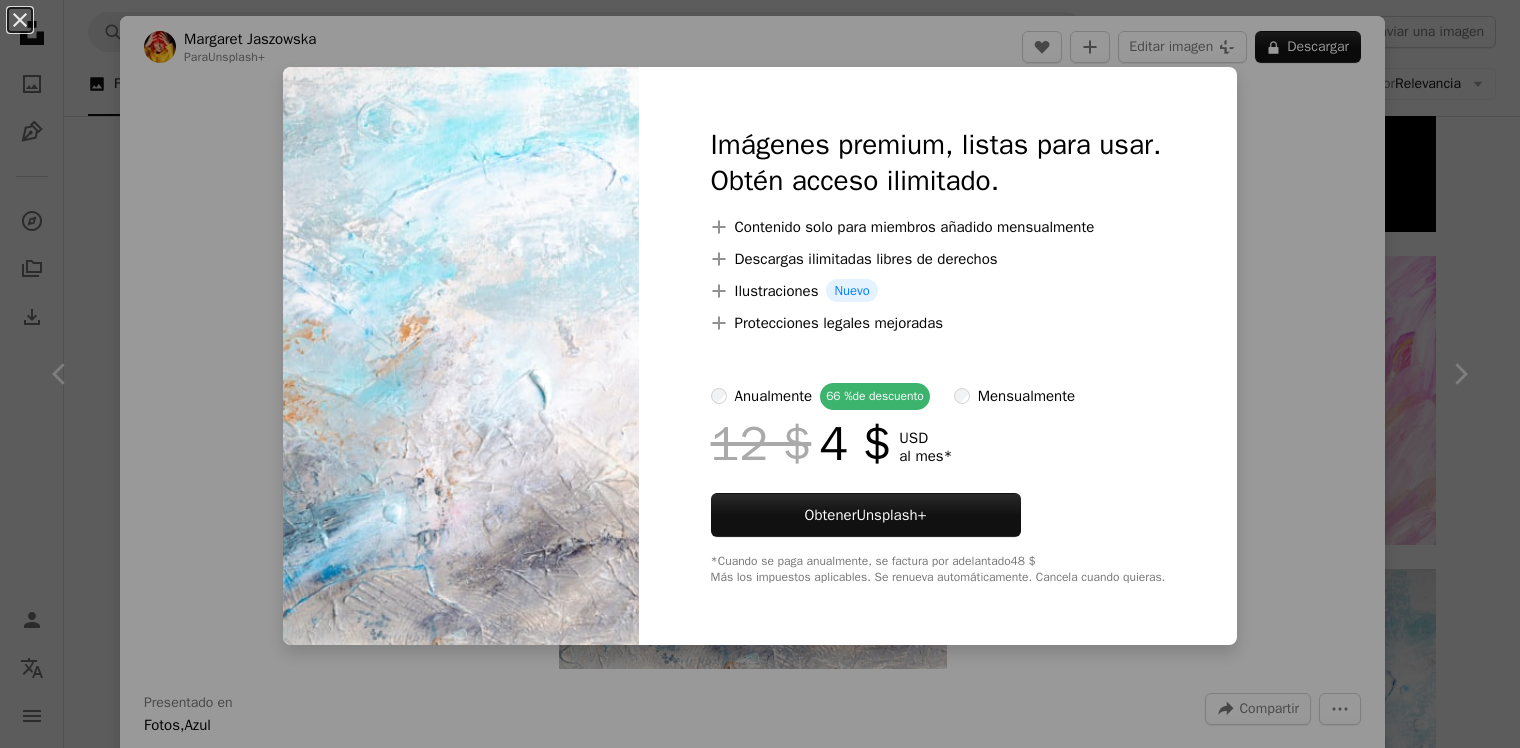 click on "An X shape Imágenes premium, listas para usar. Obtén acceso ilimitado. A plus sign Contenido solo para miembros añadido mensualmente A plus sign Descargas ilimitadas libres de derechos A plus sign Ilustraciones  Nuevo A plus sign Protecciones legales mejoradas anualmente 66 %  de descuento mensualmente 12 $   4 $ USD al mes * Obtener  Unsplash+ *Cuando se paga anualmente, se factura por adelantado  48 $ Más los impuestos aplicables. Se renueva automáticamente. Cancela cuando quieras." at bounding box center [760, 374] 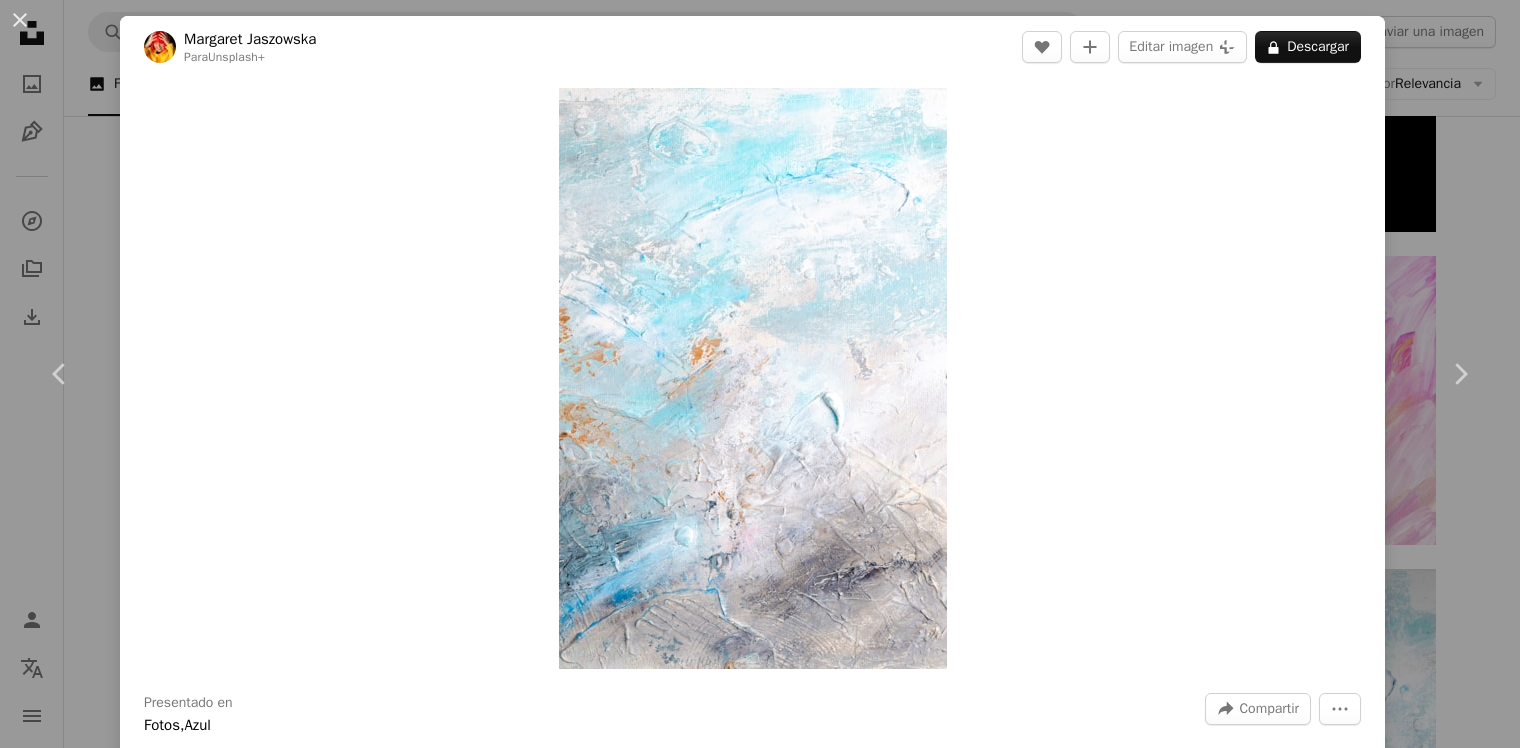 click on "An X shape Chevron left Chevron right [FIRST] [LAST] Para  Unsplash+ A heart A plus sign Editar imagen   Plus sign for Unsplash+ A lock   Descargar Zoom in Presentado en Fotos ,  Azul A forward-right arrow Compartir More Actions Calendar outlined Publicado el  [DD] de [MONTH] de [YYYY] Safety Con la  Licencia Unsplash+ papel tapiz fondo abstracto textura arte pintura patrón Wallpapers Fondos pastel textura de lienzo abstracción fondo de pintura fondo artistico Pintura al óleo pintura acrílica arte liquido Fondos de lienzo Vertido de pintura Imágenes gratuitas De esta serie Chevron right Plus sign for Unsplash+ Plus sign for Unsplash+ Plus sign for Unsplash+ Plus sign for Unsplash+ Plus sign for Unsplash+ Plus sign for Unsplash+ Plus sign for Unsplash+ Plus sign for Unsplash+ Plus sign for Unsplash+ Plus sign for Unsplash+ Imágenes relacionadas Plus sign for Unsplash+ A heart A plus sign [FIRST] [LAST] Para  Unsplash+ A lock   Descargar Plus sign for Unsplash+ A heart A plus sign [FIRST] [LAST] Para  A lock" at bounding box center [760, 374] 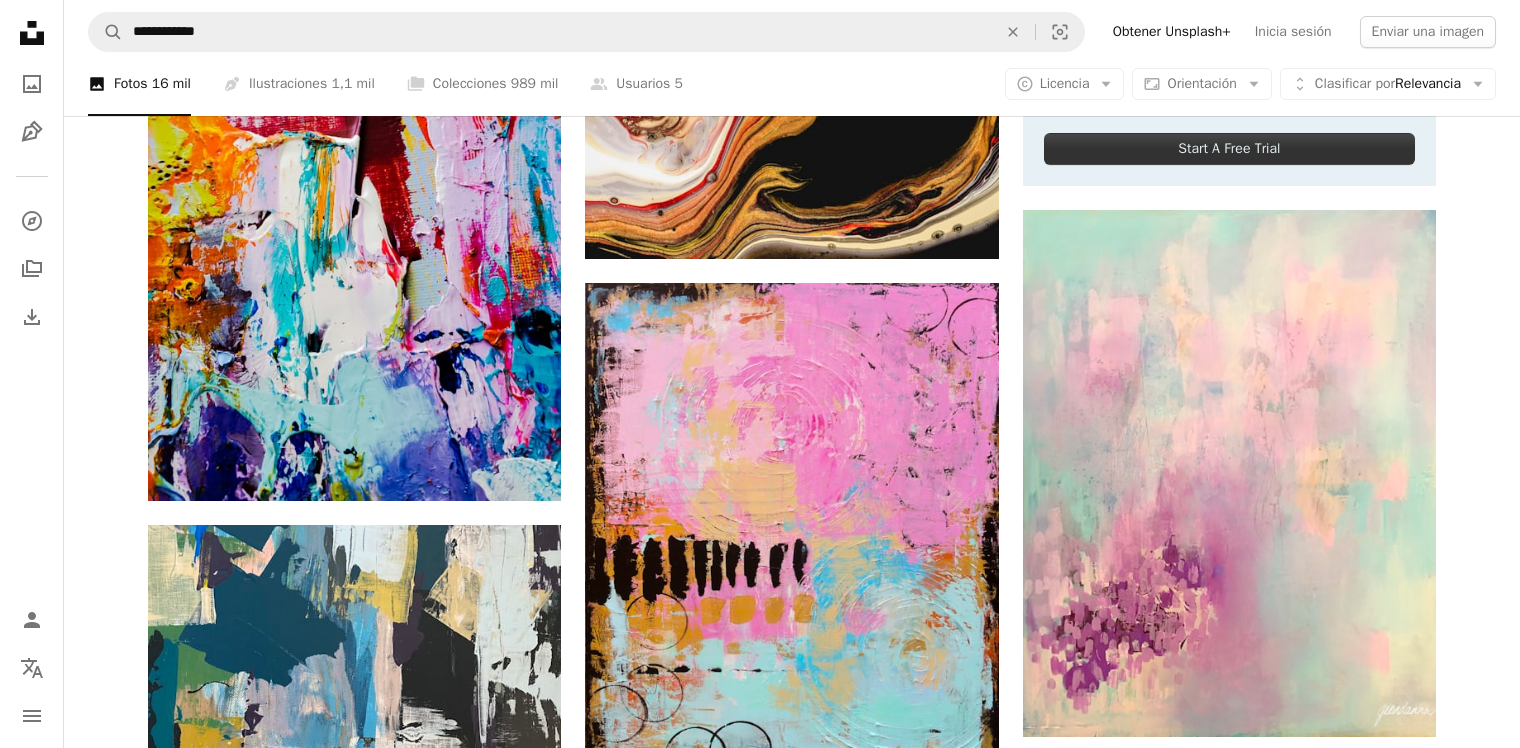 scroll, scrollTop: 0, scrollLeft: 0, axis: both 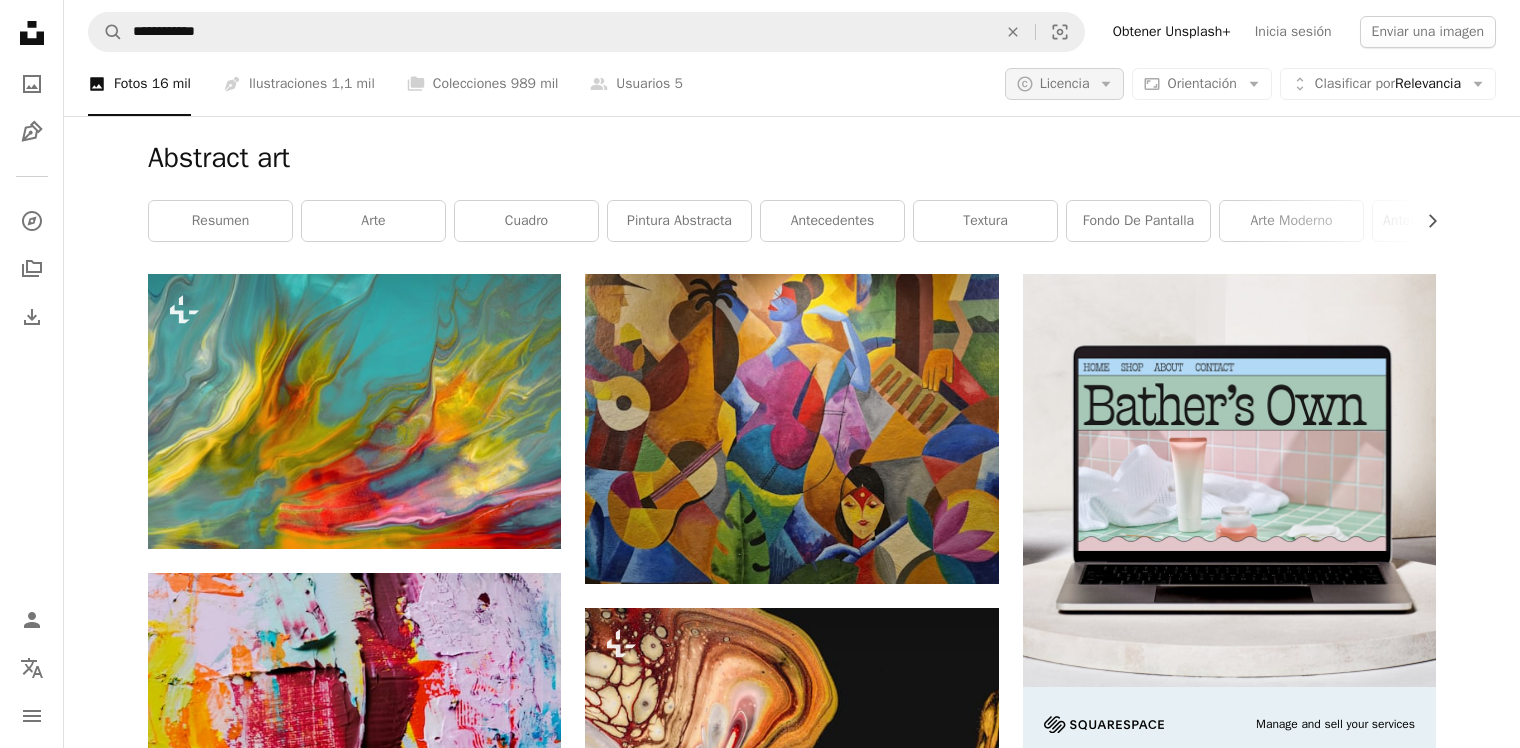 click on "Licencia" at bounding box center (1065, 83) 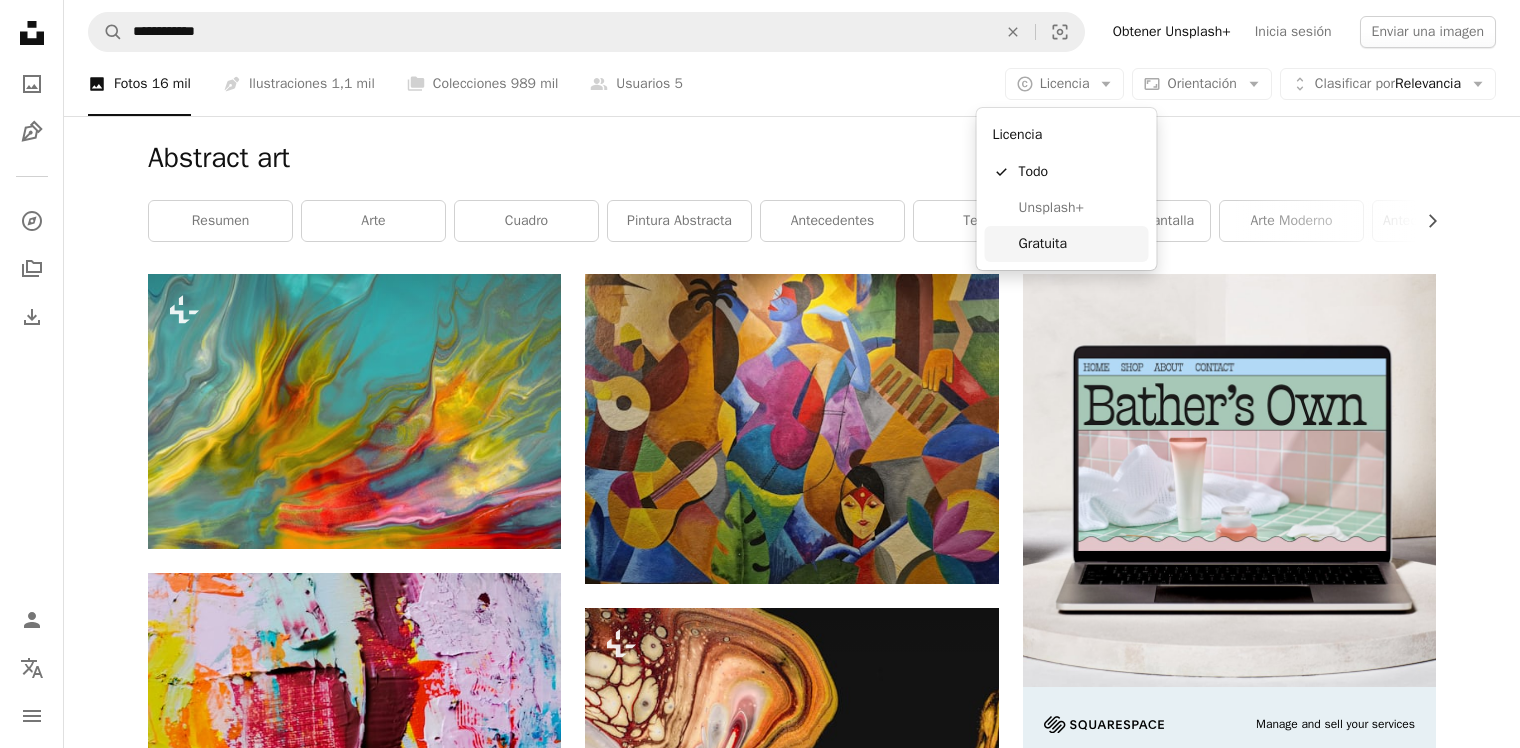 click on "Gratuita" at bounding box center [1080, 244] 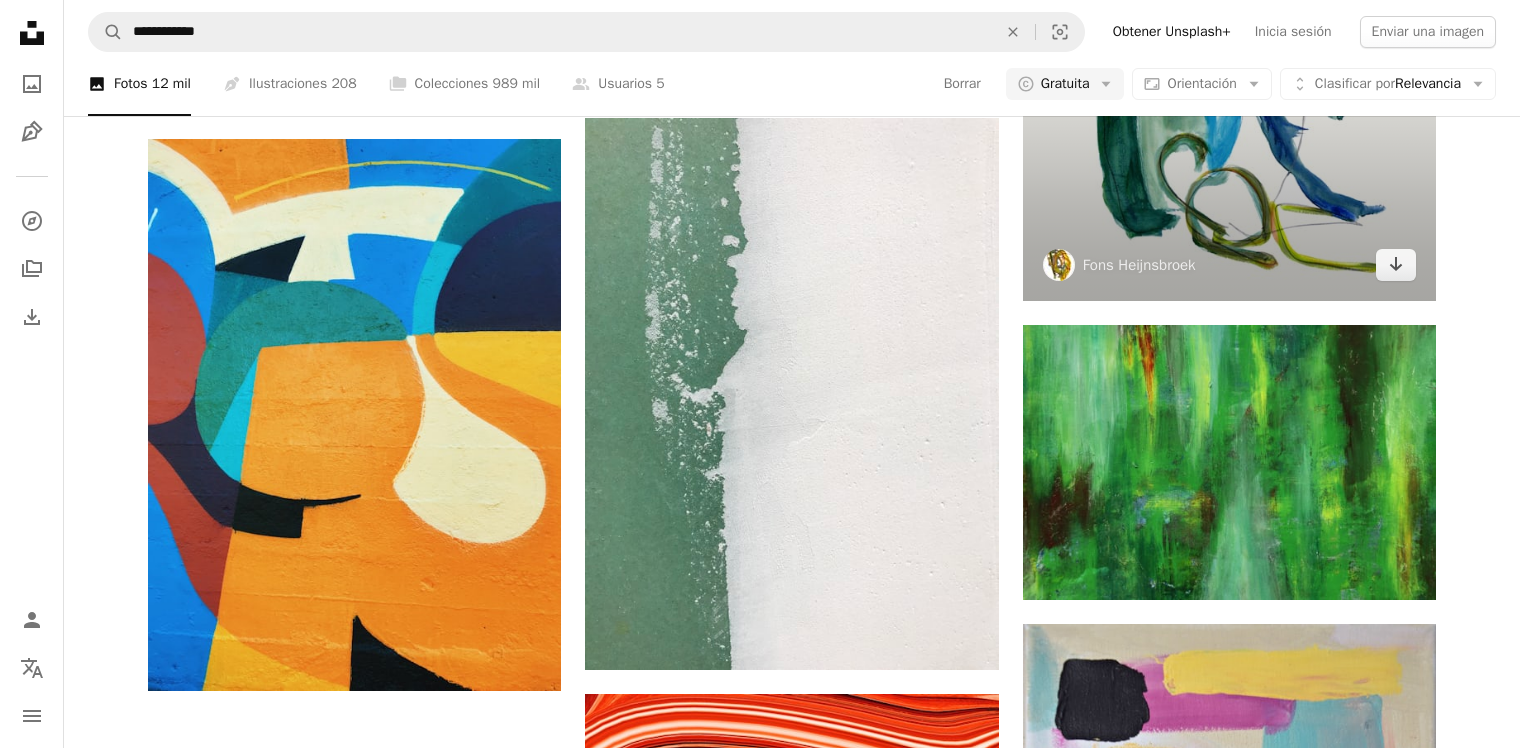 scroll, scrollTop: 2864, scrollLeft: 0, axis: vertical 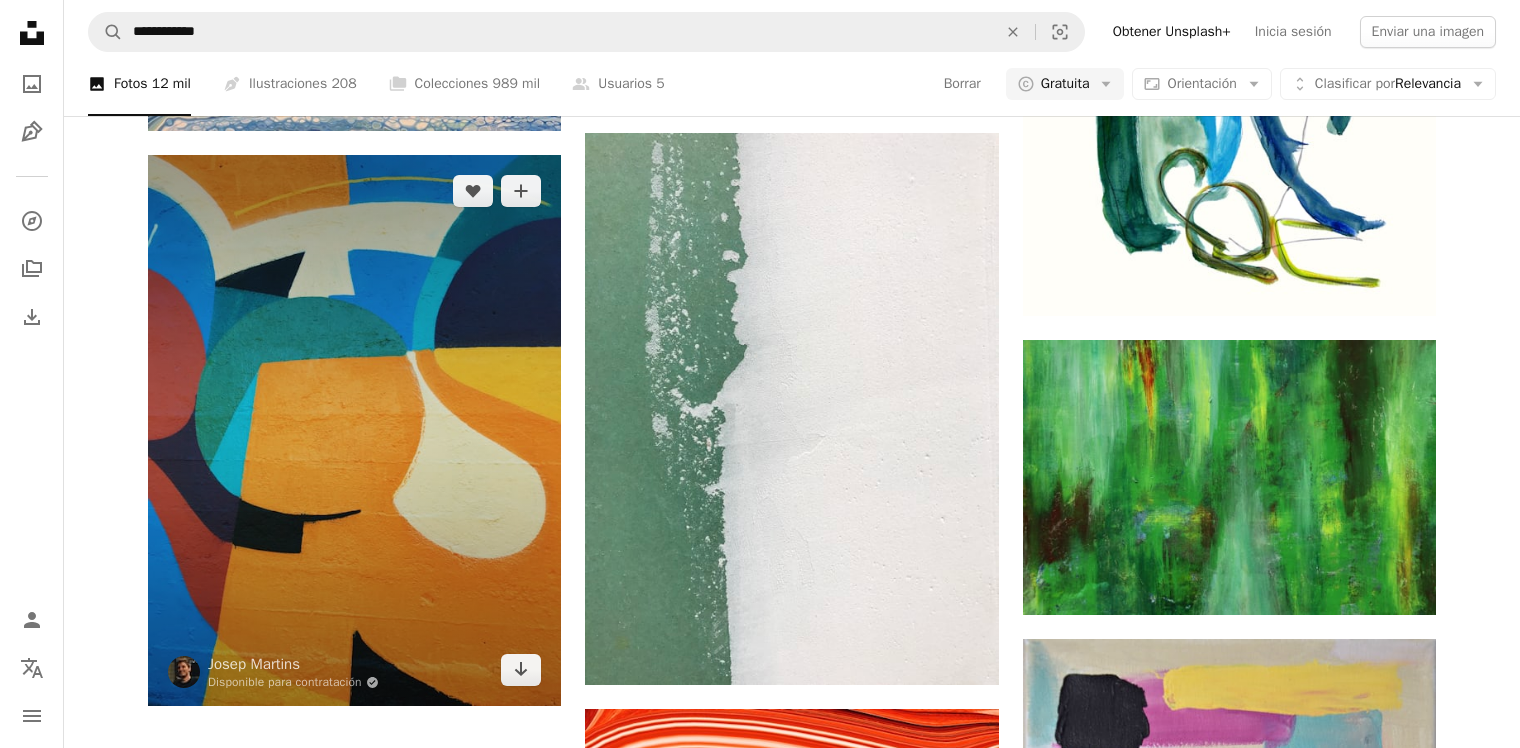click at bounding box center (354, 430) 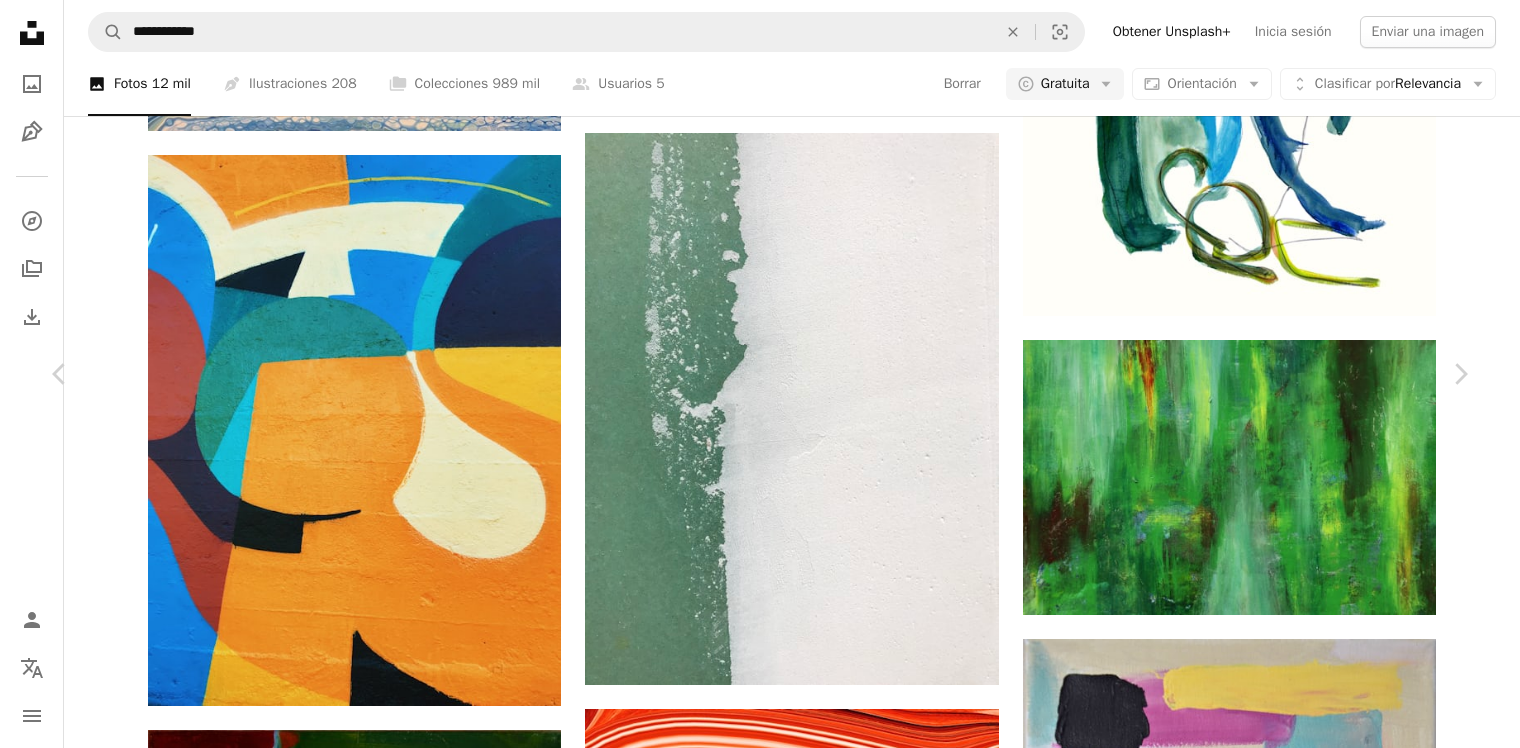 click on "Descargar gratis" at bounding box center (1264, 6422) 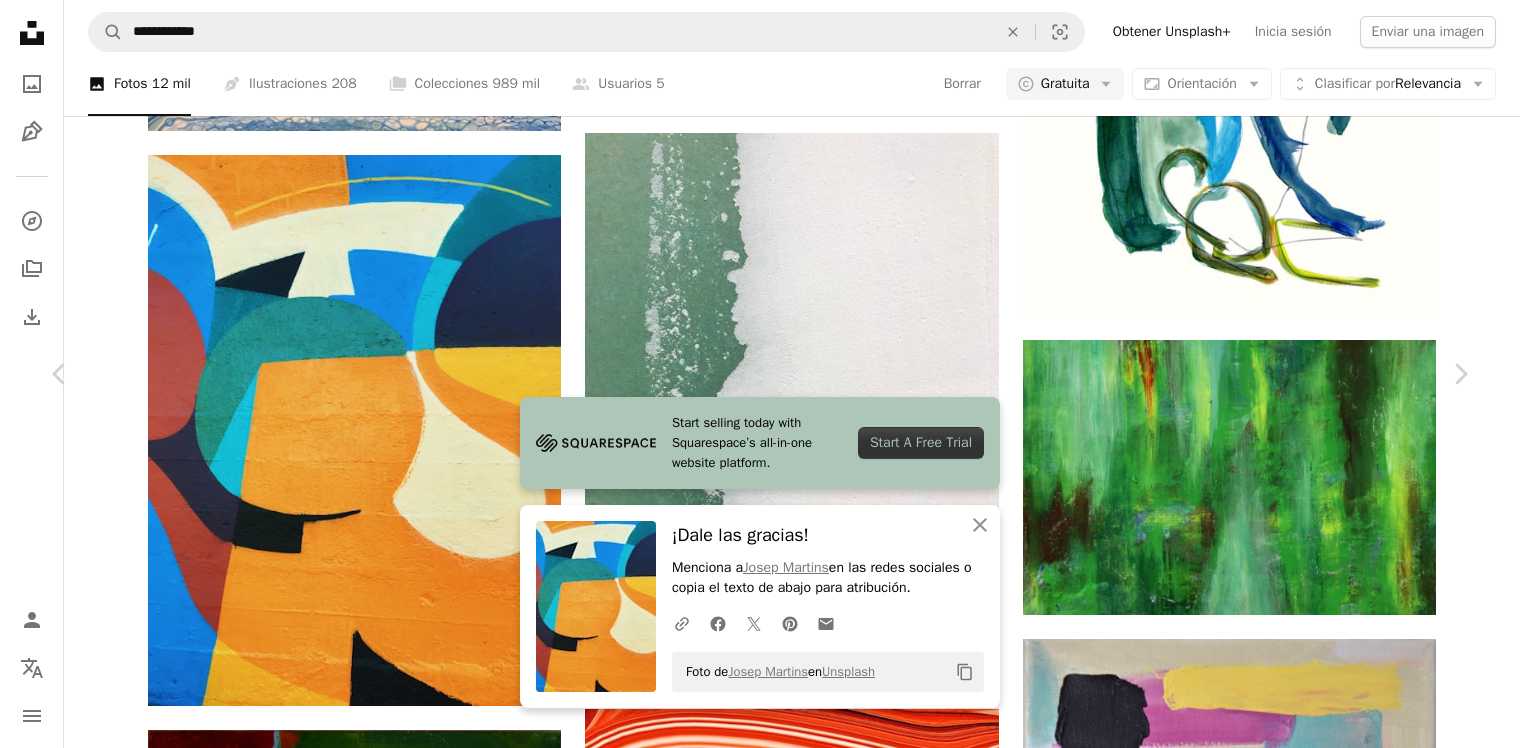 click on "An X shape Chevron left Chevron right Start selling today with Squarespace’s all-in-one website platform. Start A Free Trial An X shape Cerrar ¡Dale las gracias! Menciona a  [PERSON]  en las redes sociales o copia el texto de abajo para atribución. A URL sharing icon (chains) Facebook icon X (formerly Twitter) icon Pinterest icon An envelope Foto de  [PERSON]  en  Unsplash
Copy content [PERSON] Disponible para contratación A checkmark inside of a circle A heart A plus sign Editar imagen   Plus sign for Unsplash+ Descargar gratis Chevron down Zoom in Visualizaciones 10.039.744 Descargas 81.466 A forward-right arrow Compartir Info icon Información More Actions A map marker [CITY], [STATE] Calendar outlined Publicado el  [DD] de [MONTH] de [YYYY] Camera Apple, iPhone 7 Safety Uso gratuito bajo la  Licencia Unsplash papel tapiz abstracto arte azul escritorio verde Color calle iPhone naranja amarillo pintar graffiti artista Arte callejero fondo textura pintura pared [CITY] Imágenes gratuitas" at bounding box center [760, 6749] 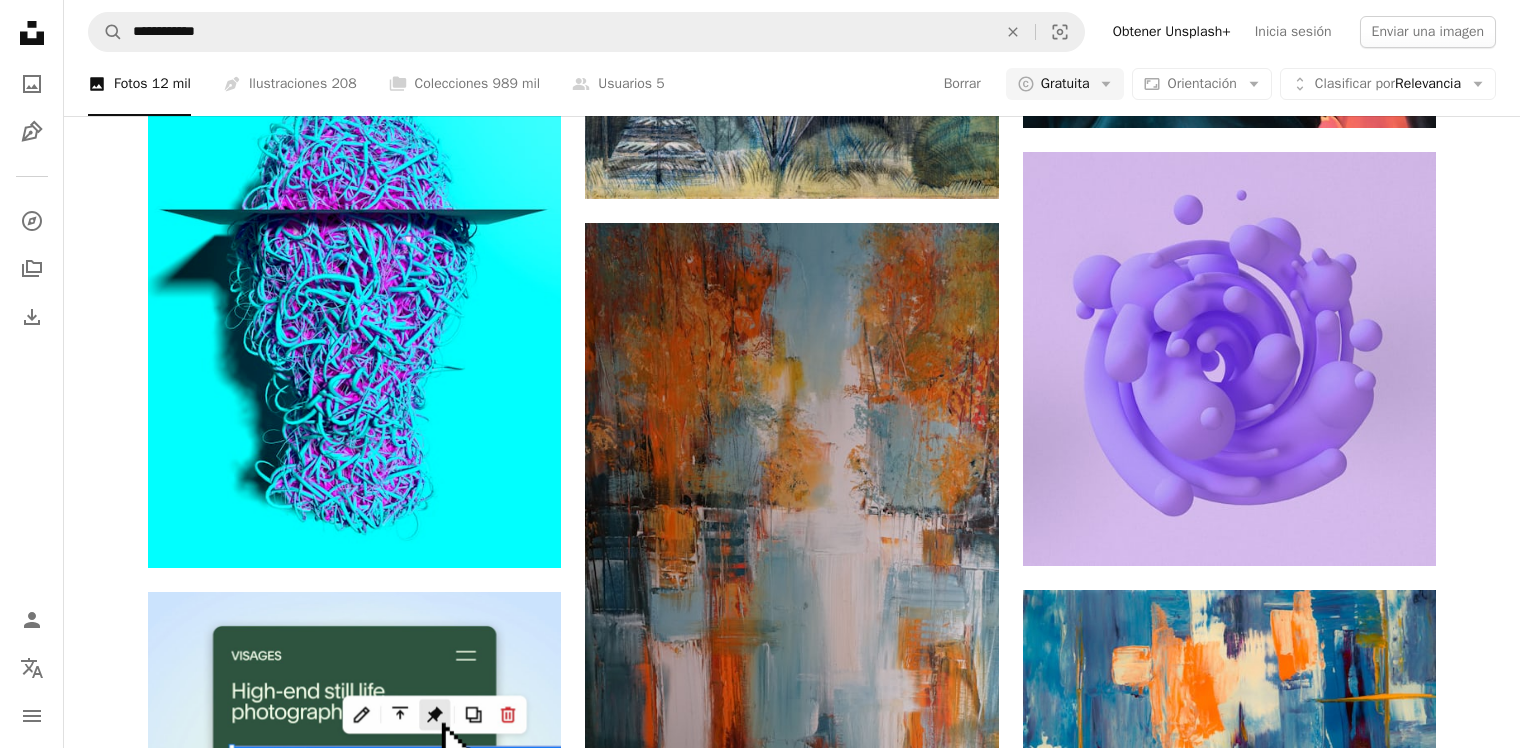 scroll, scrollTop: 5081, scrollLeft: 0, axis: vertical 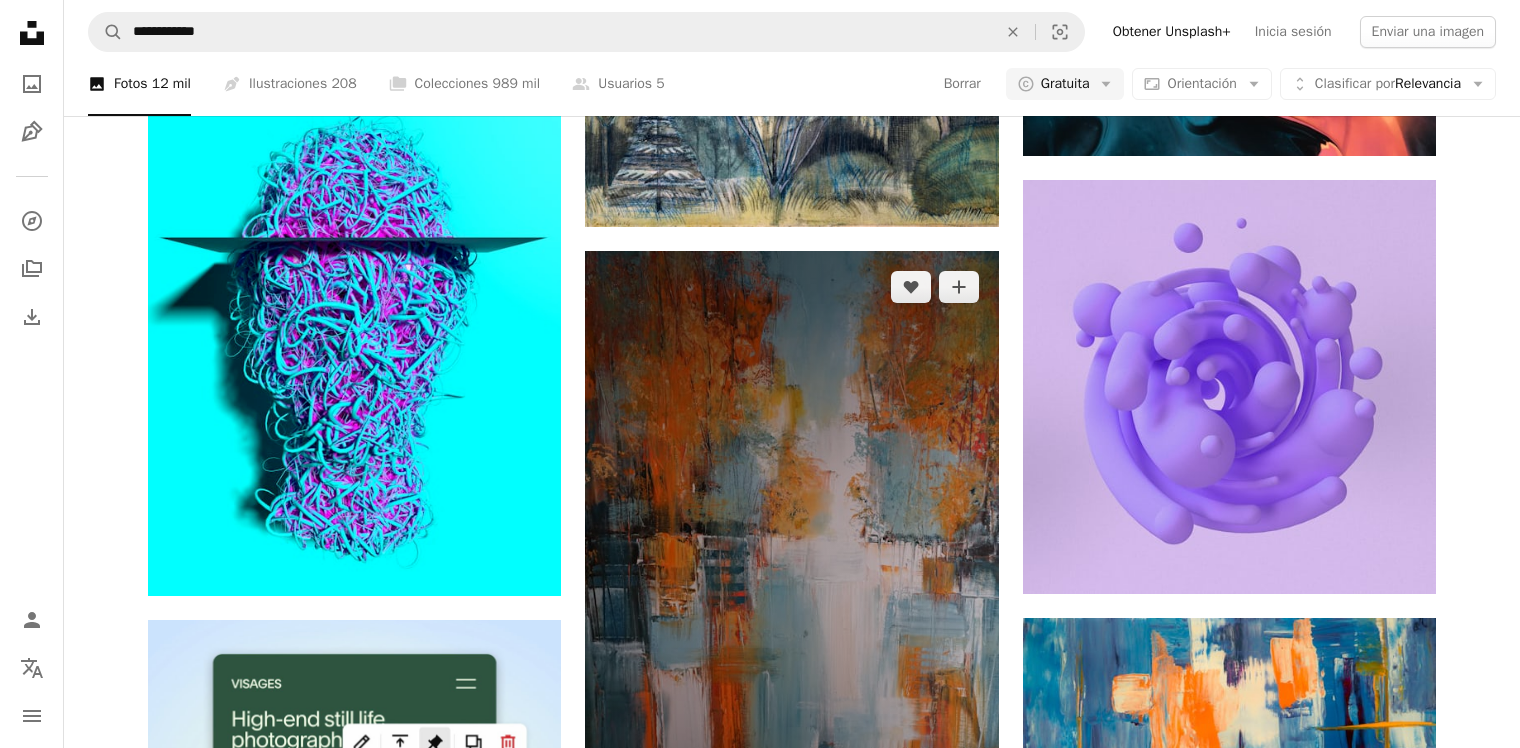 click at bounding box center [791, 561] 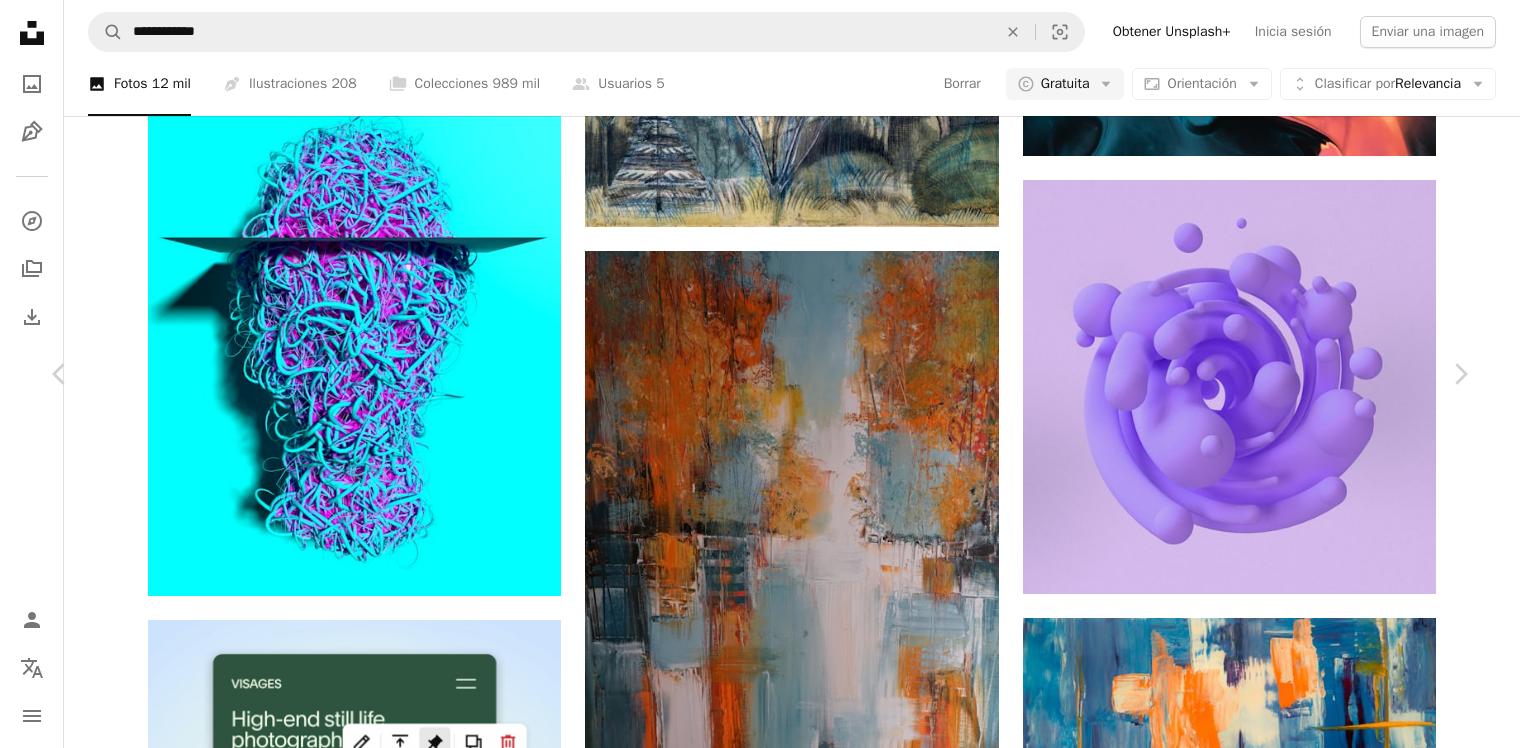 click on "Descargar gratis" at bounding box center (1264, 4205) 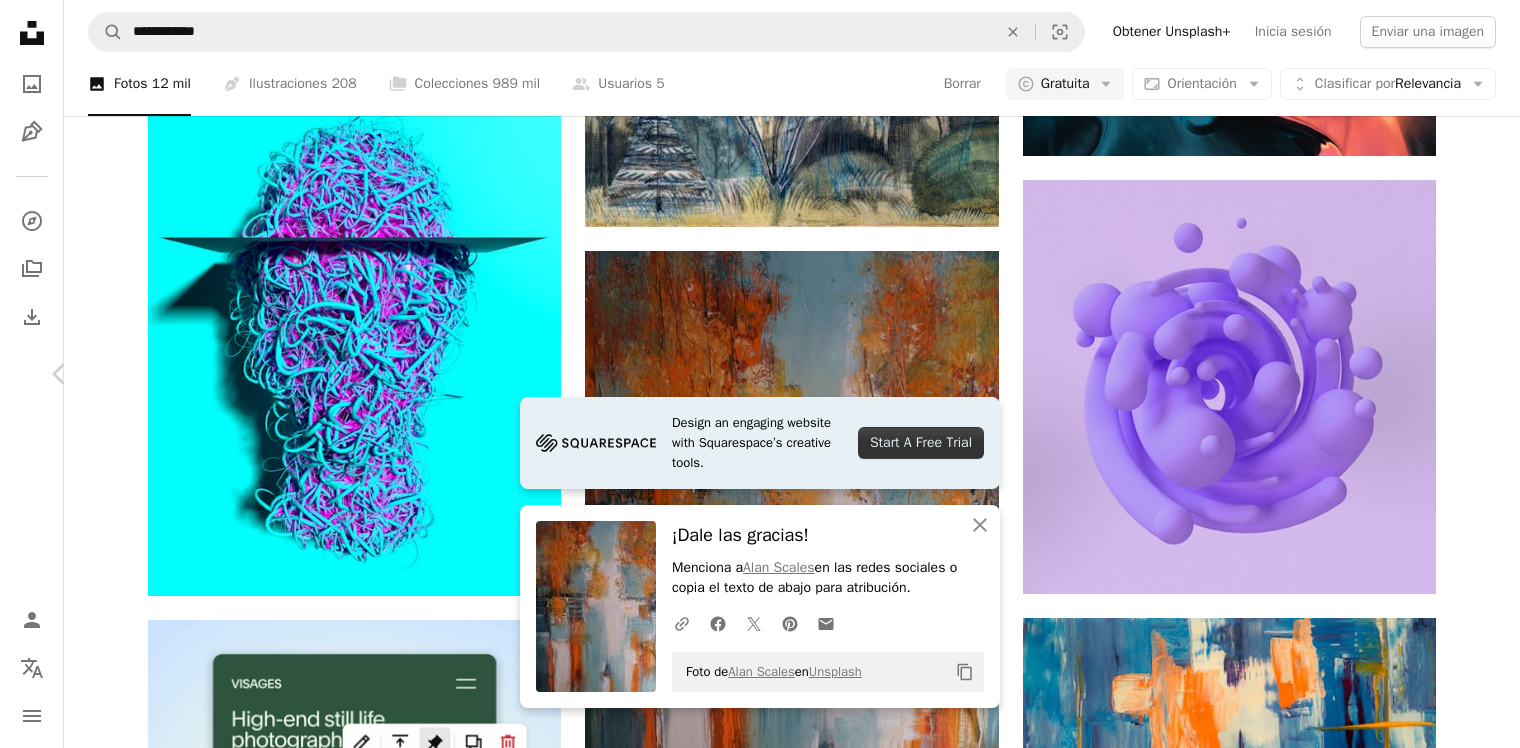 click on "Chevron right" at bounding box center [1460, 374] 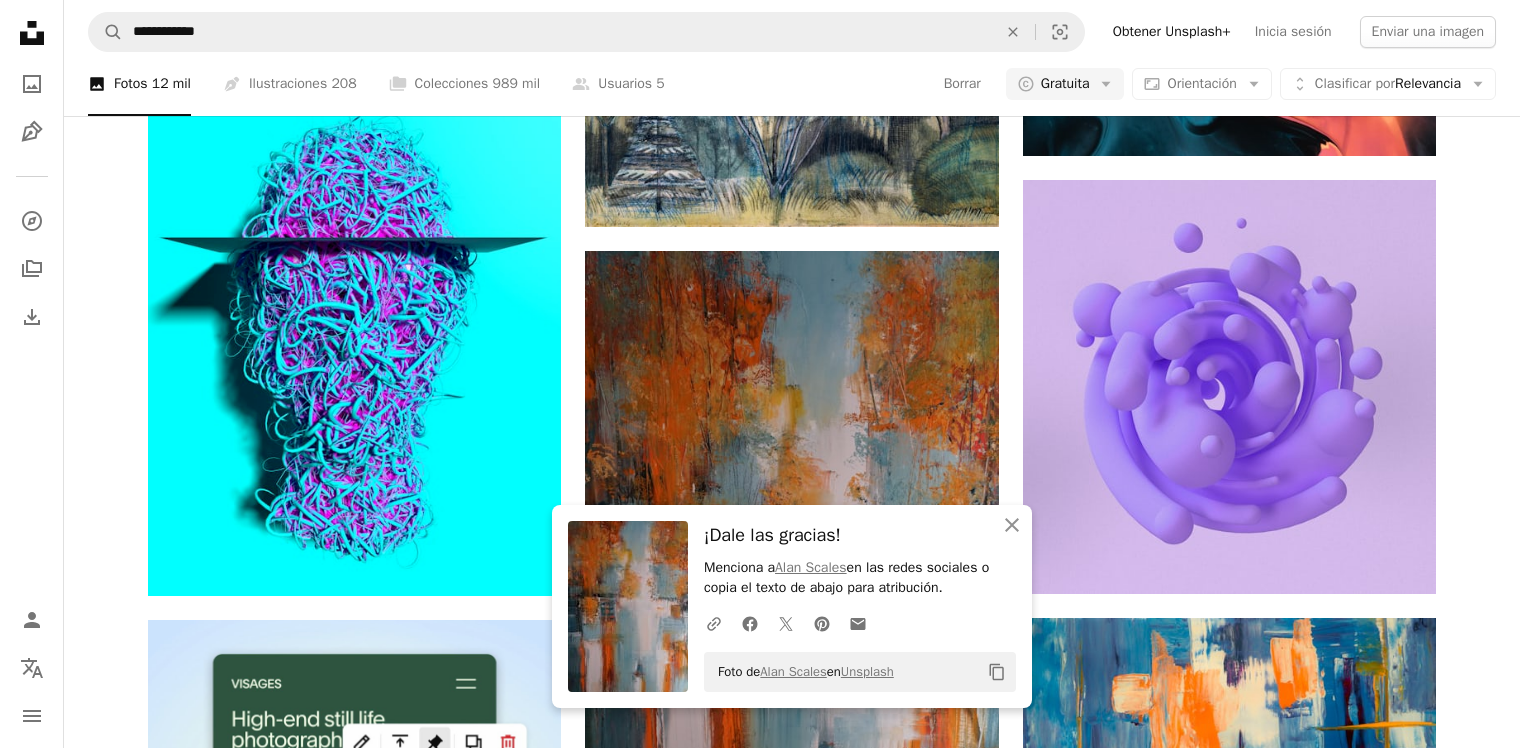 click on "A heart A plus sign [FIRST] [LAST] Disponible para contratación A checkmark inside of a circle Arrow pointing down A heart A plus sign [FIRST] [LAST] Disponible para contratación A checkmark inside of a circle A heart A heart A plus sign [FIRST] [LAST] Arrow pointing down A heart A plus sign [FIRST] [LAST] Disponible para contratación A checkmark inside of a circle Arrow pointing down A heart A plus sign [FIRST] [LAST] Disponible para contratación A checkmark inside of a circle Arrow pointing down A heart A plus sign [PERSON] Disponible para contratación A checkmark inside of a circle Arrow pointing down A heart A plus sign [FIRST] [LAST] Arrow pointing down A heart A plus sign Europeana Arrow pointing down A heart A plus sign [FIRST] [LAST] Disponible para contratación A checkmark inside of a circle Arrow pointing down A heart A plus sign [PERSON] Arrow pointing down Build your website your way. Get started A heart A plus sign [PERSON] Arrow pointing down A heart A plus sign A heart" at bounding box center (792, -857) 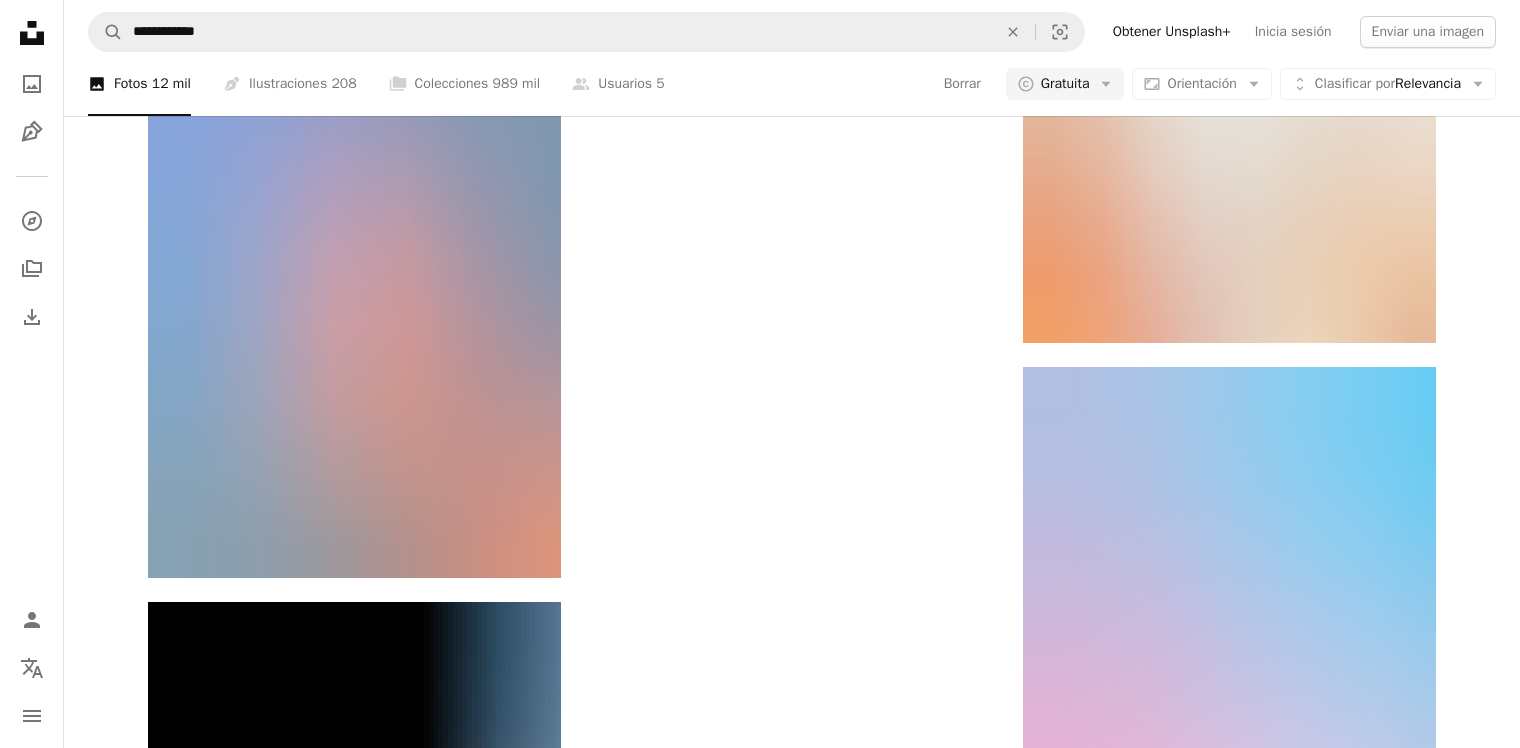 scroll, scrollTop: 7289, scrollLeft: 0, axis: vertical 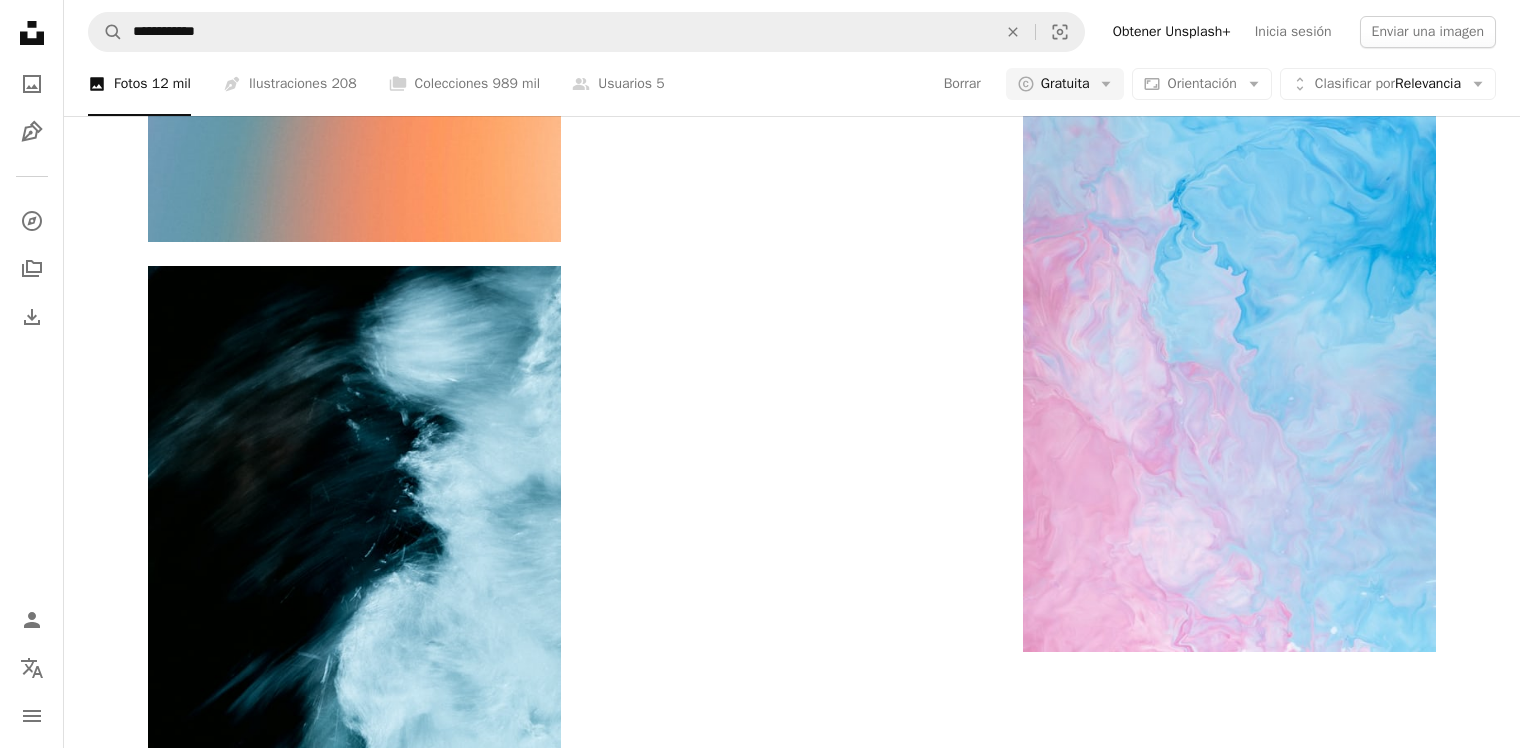 click on "Cargar más" at bounding box center [792, 1687] 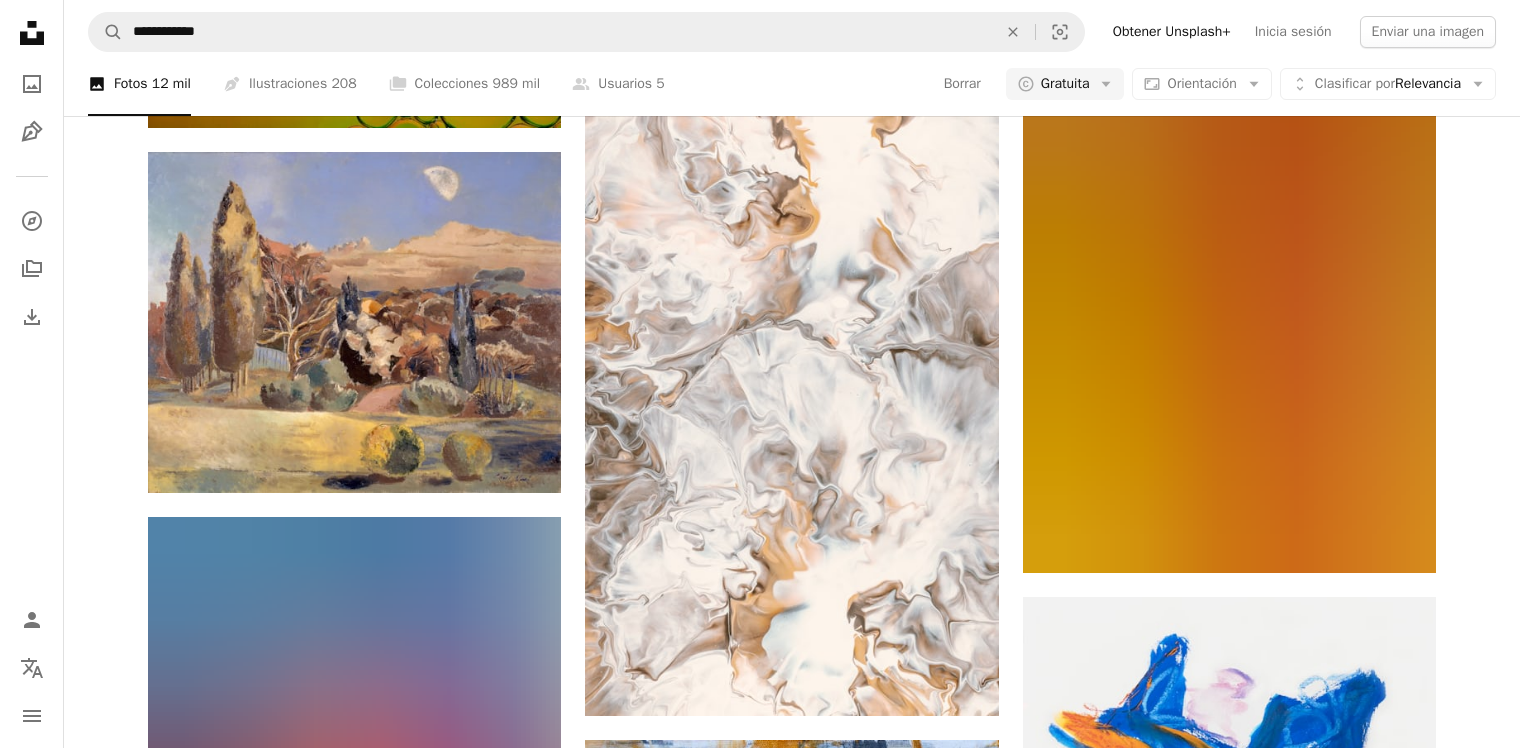 scroll, scrollTop: 8344, scrollLeft: 0, axis: vertical 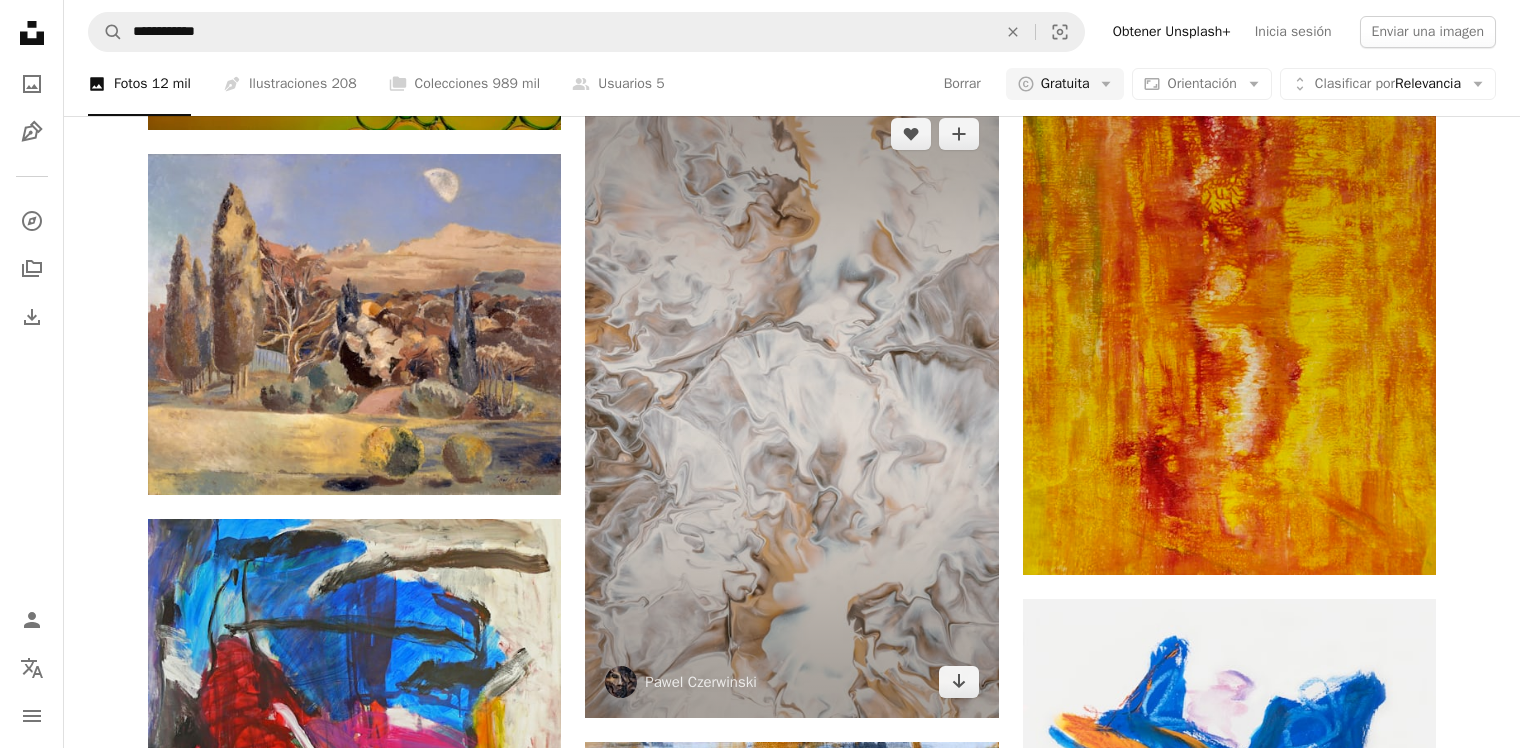 click at bounding box center [791, 408] 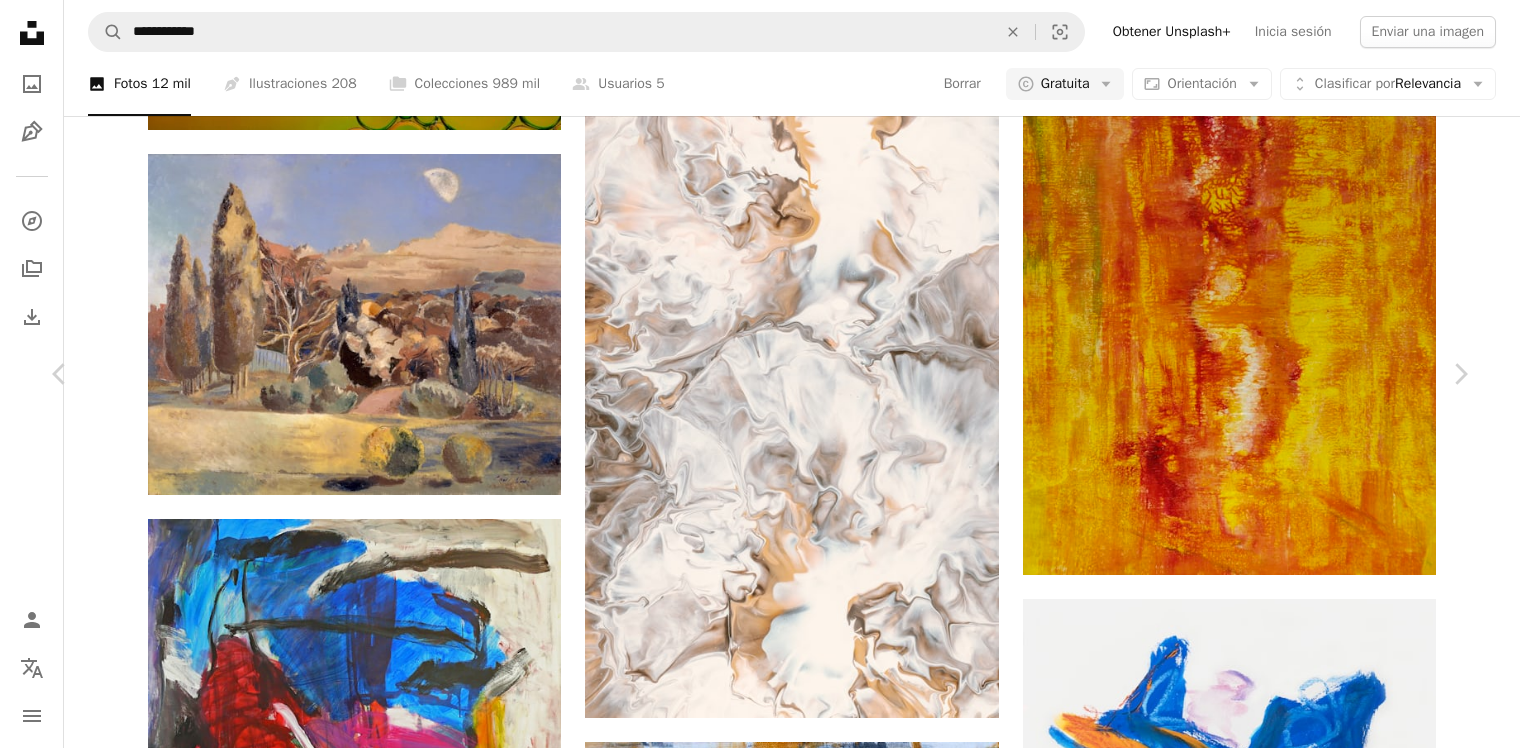 click on "Descargar gratis" at bounding box center (1264, 6588) 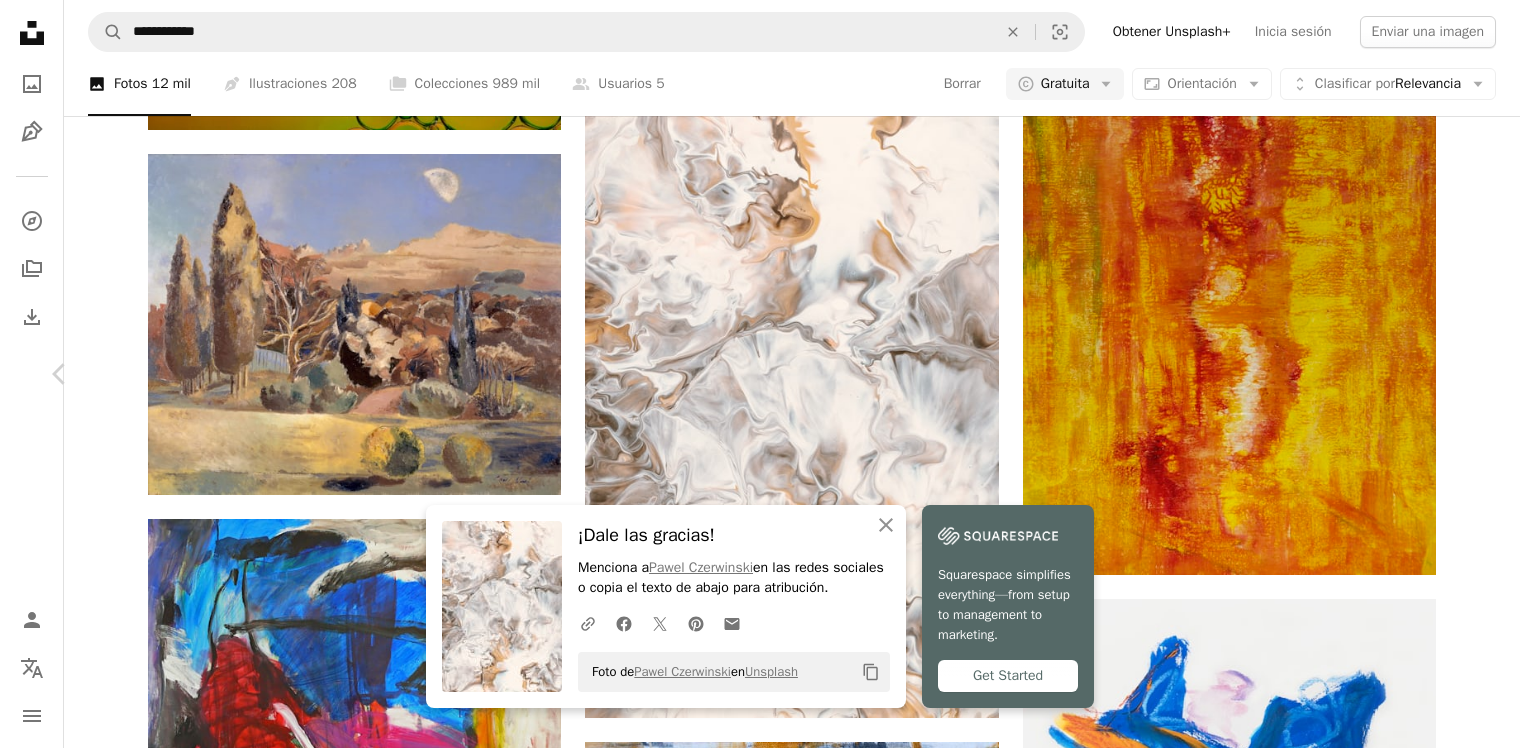click on "Chevron right" at bounding box center (1460, 374) 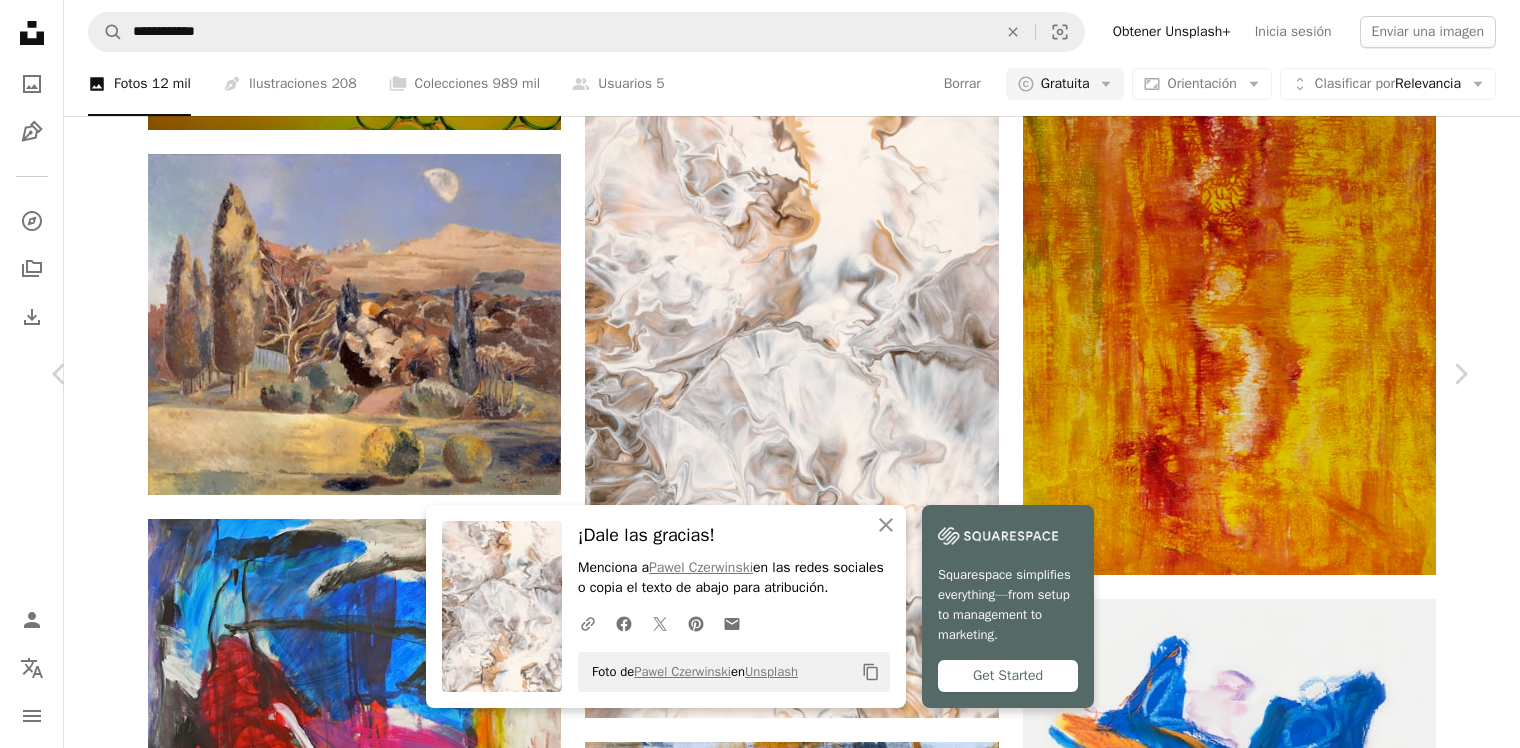 scroll, scrollTop: 107, scrollLeft: 0, axis: vertical 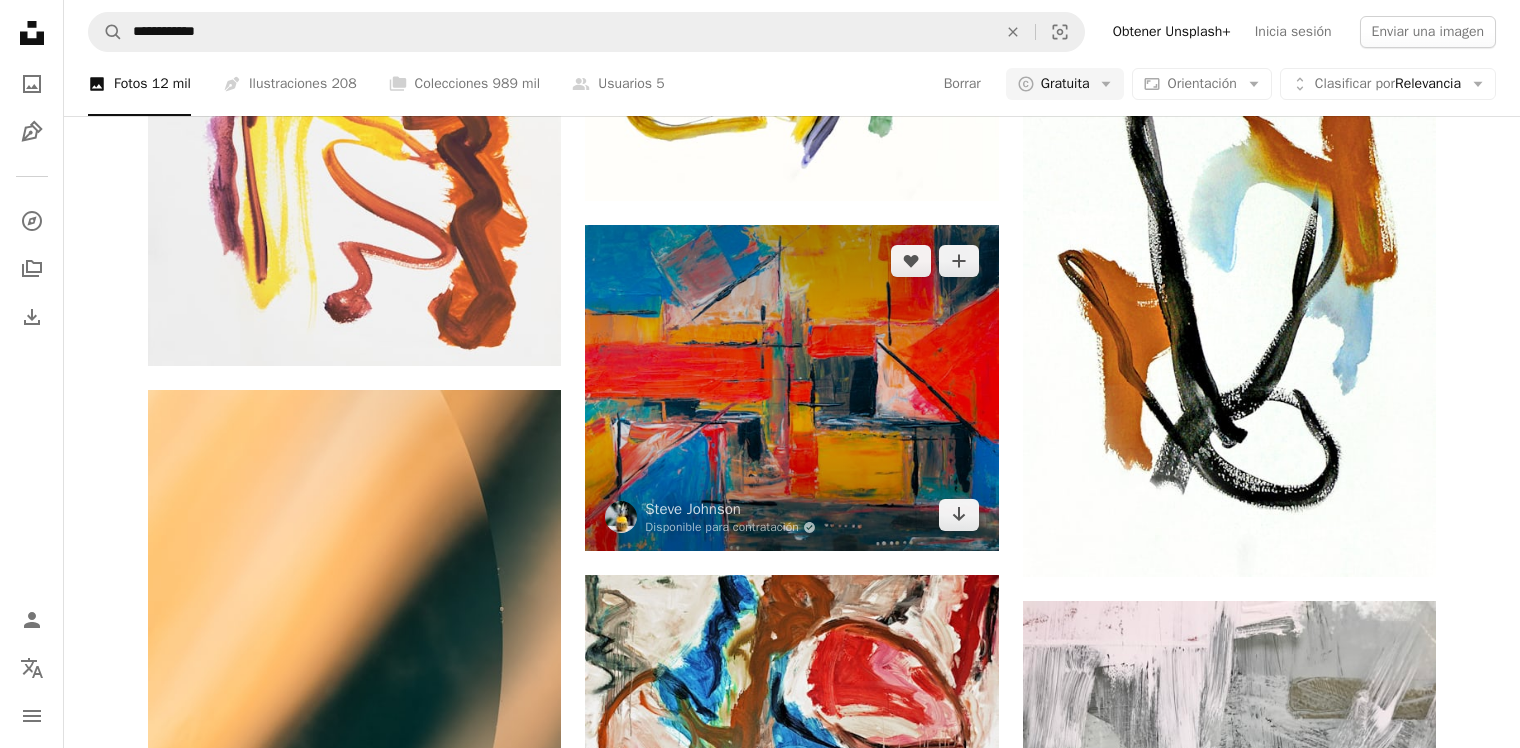 click at bounding box center [791, 388] 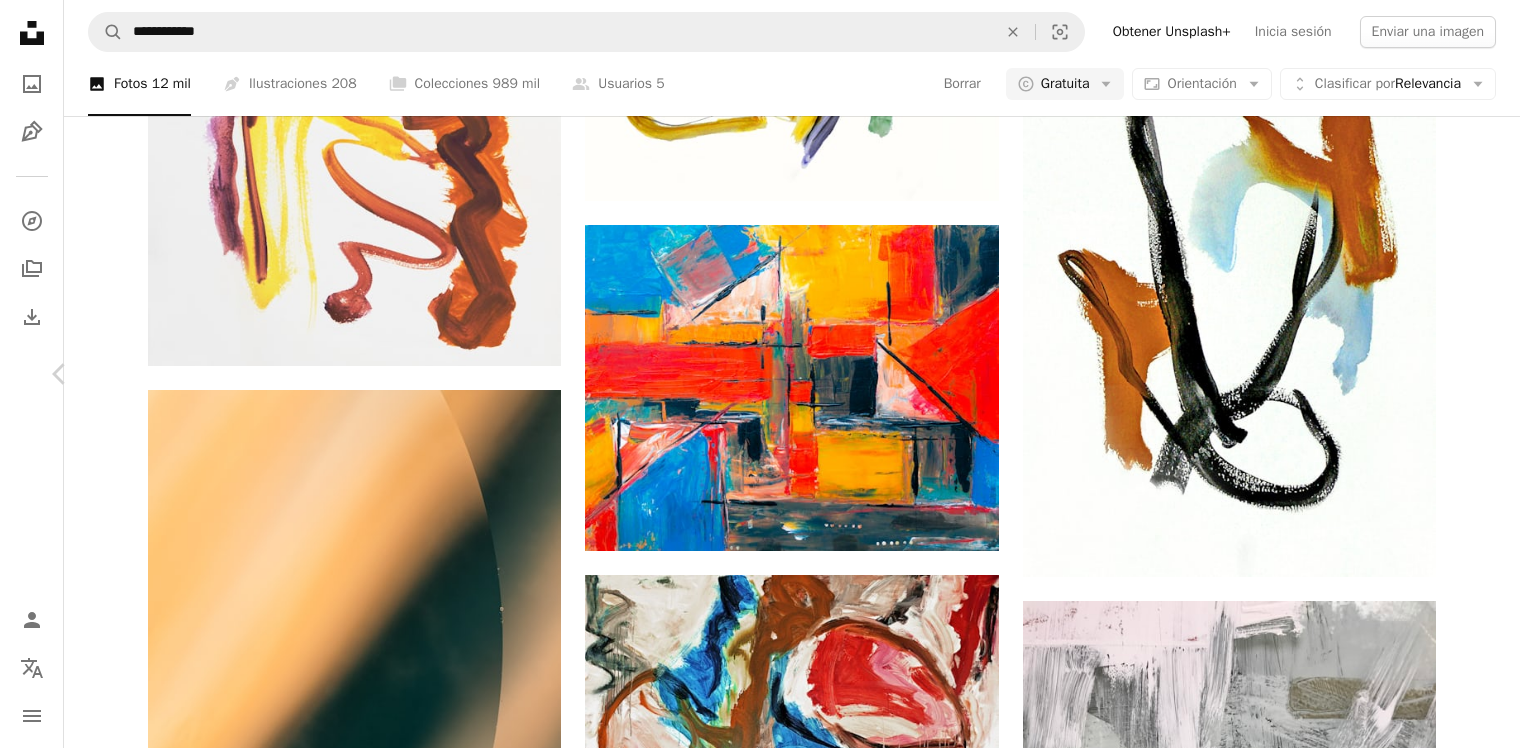 click on "Chevron right" at bounding box center (1460, 374) 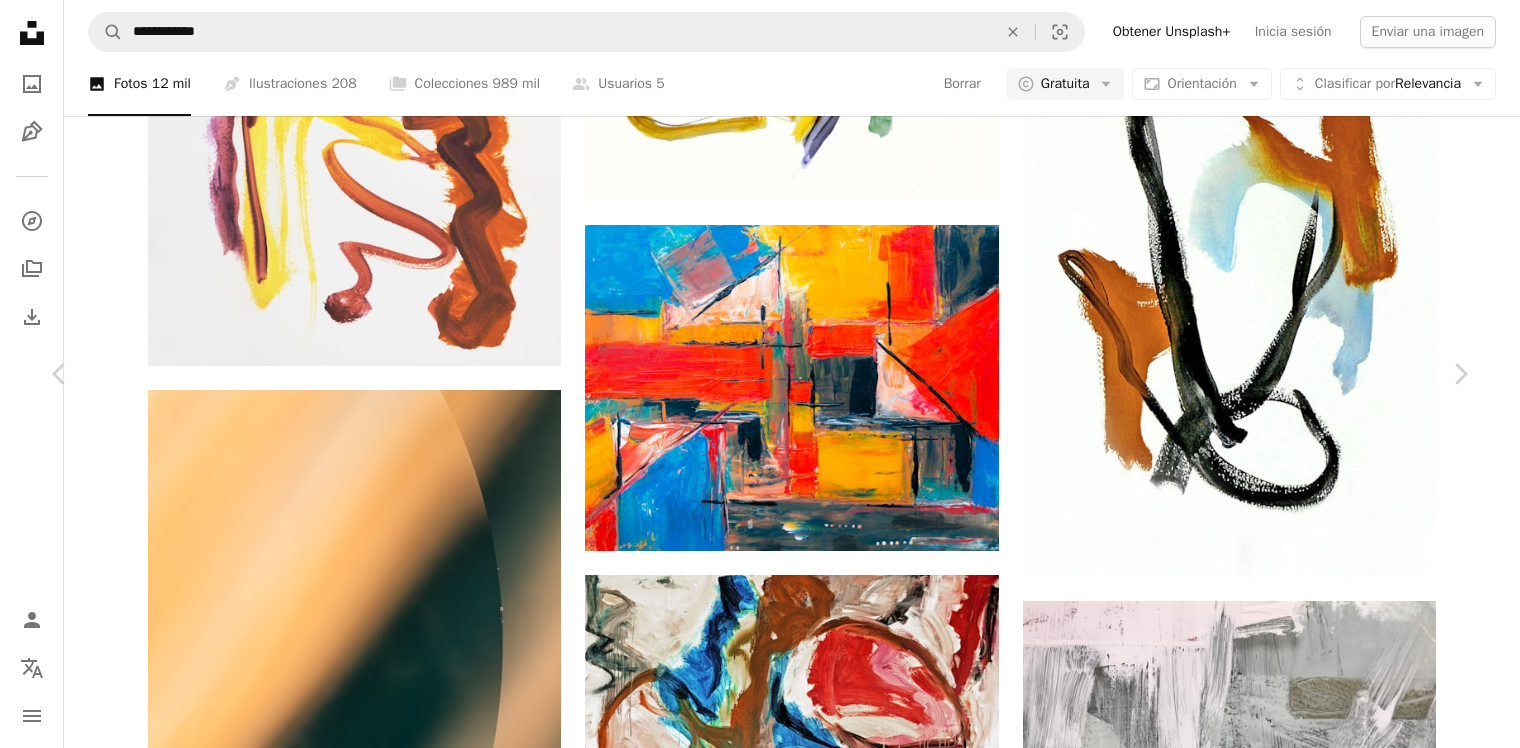 scroll, scrollTop: 0, scrollLeft: 0, axis: both 